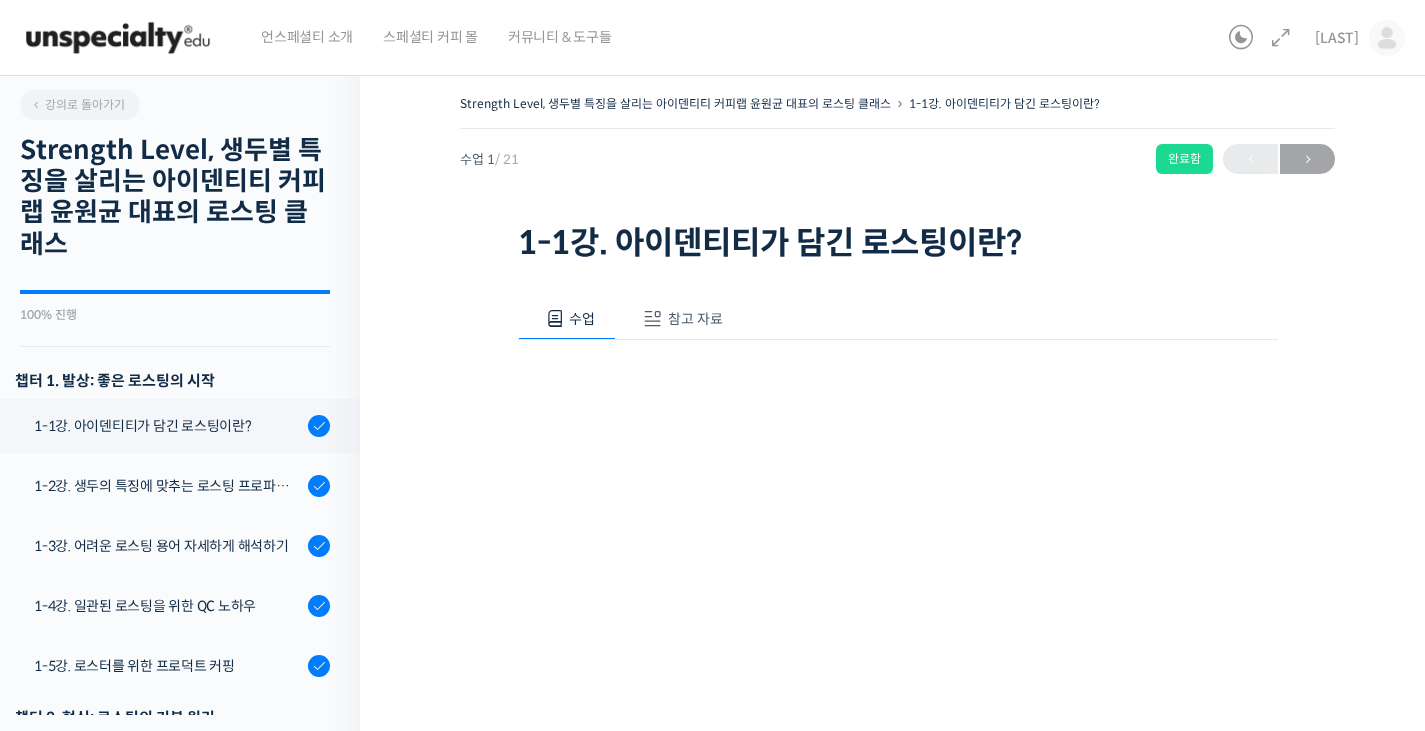 scroll, scrollTop: 0, scrollLeft: 0, axis: both 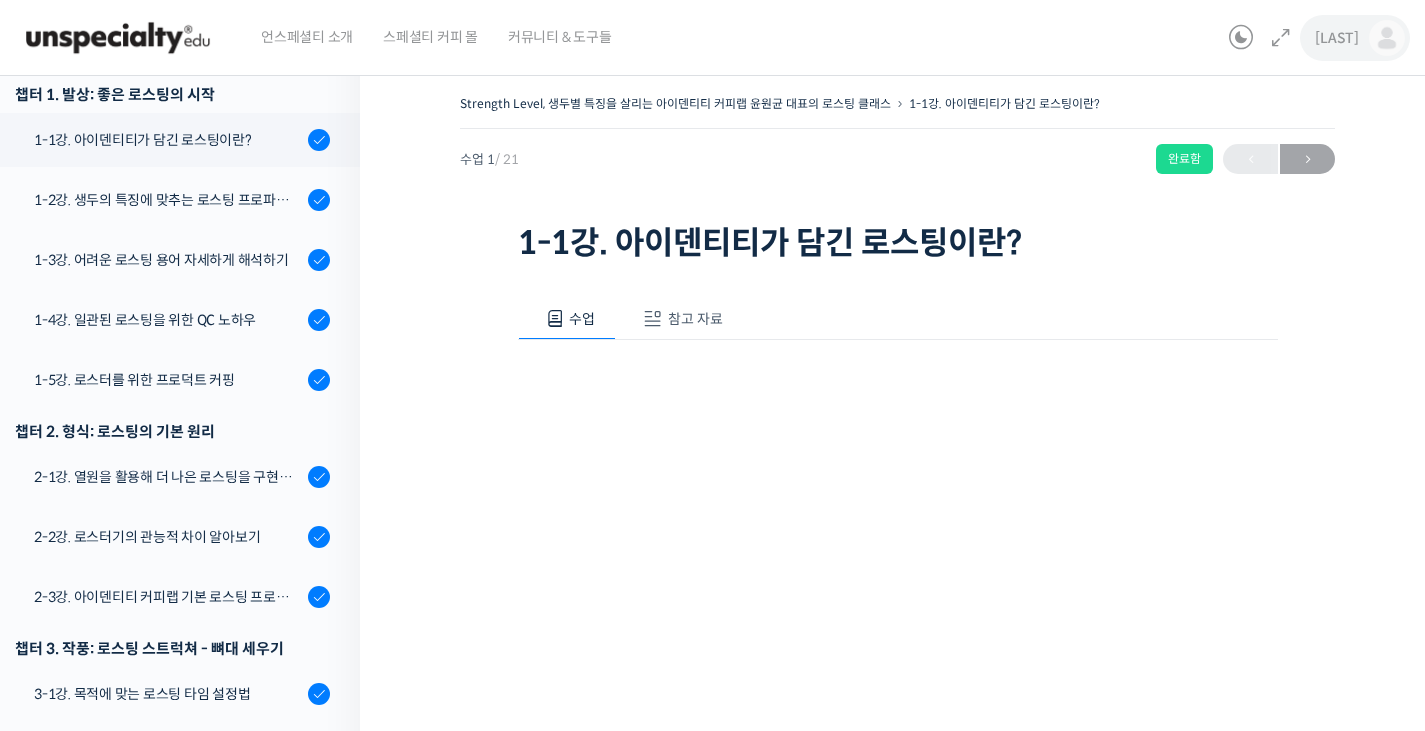 click on "[NAME]" at bounding box center (1360, 38) 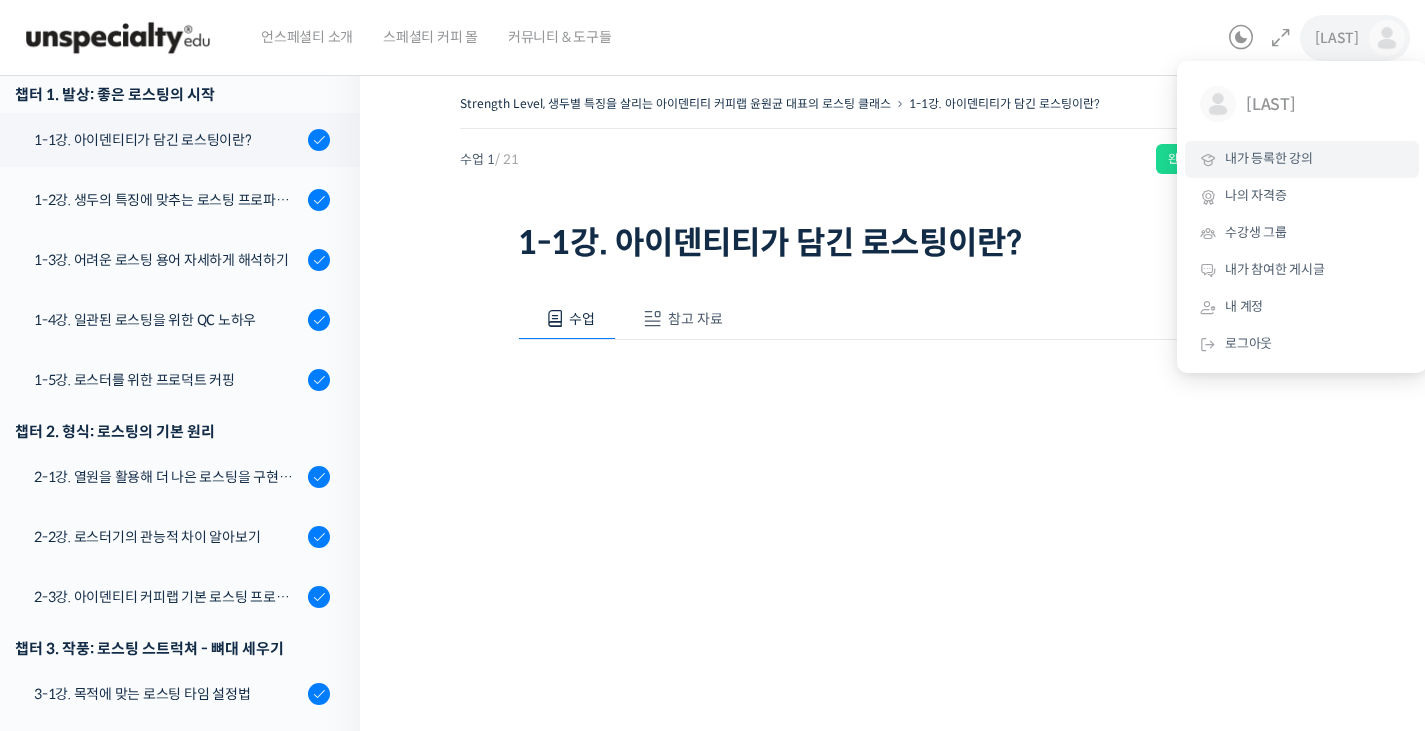click on "내가 등록한 강의" at bounding box center (1302, 159) 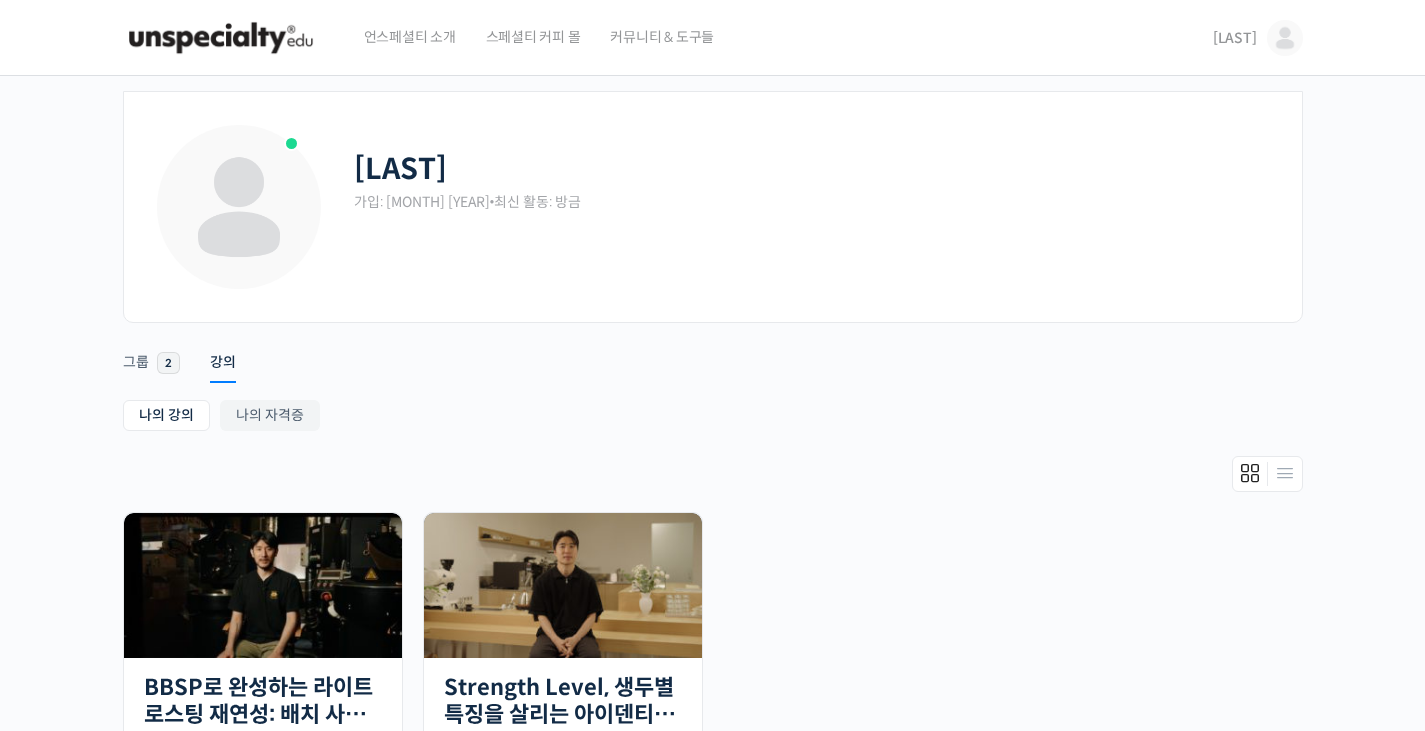 scroll, scrollTop: 0, scrollLeft: 0, axis: both 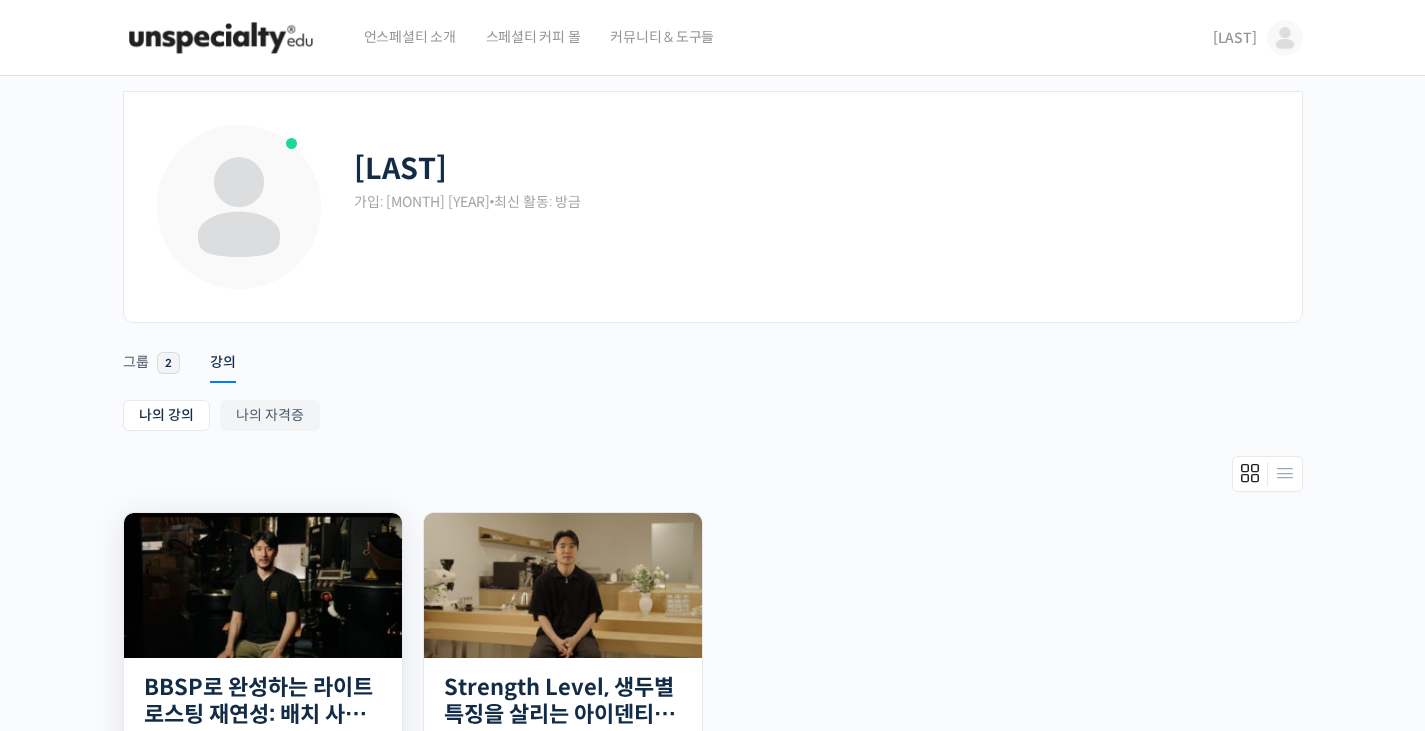 click at bounding box center [263, 585] 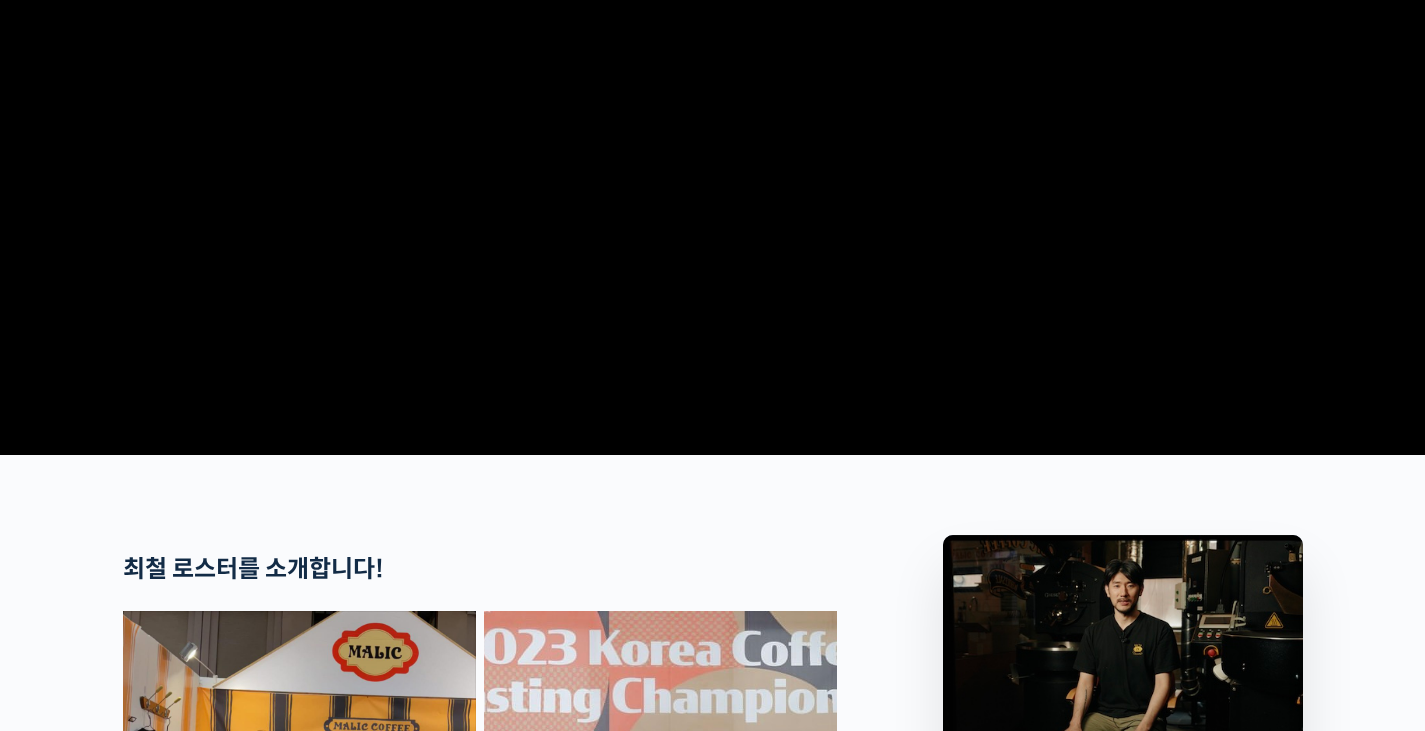 scroll, scrollTop: 666, scrollLeft: 0, axis: vertical 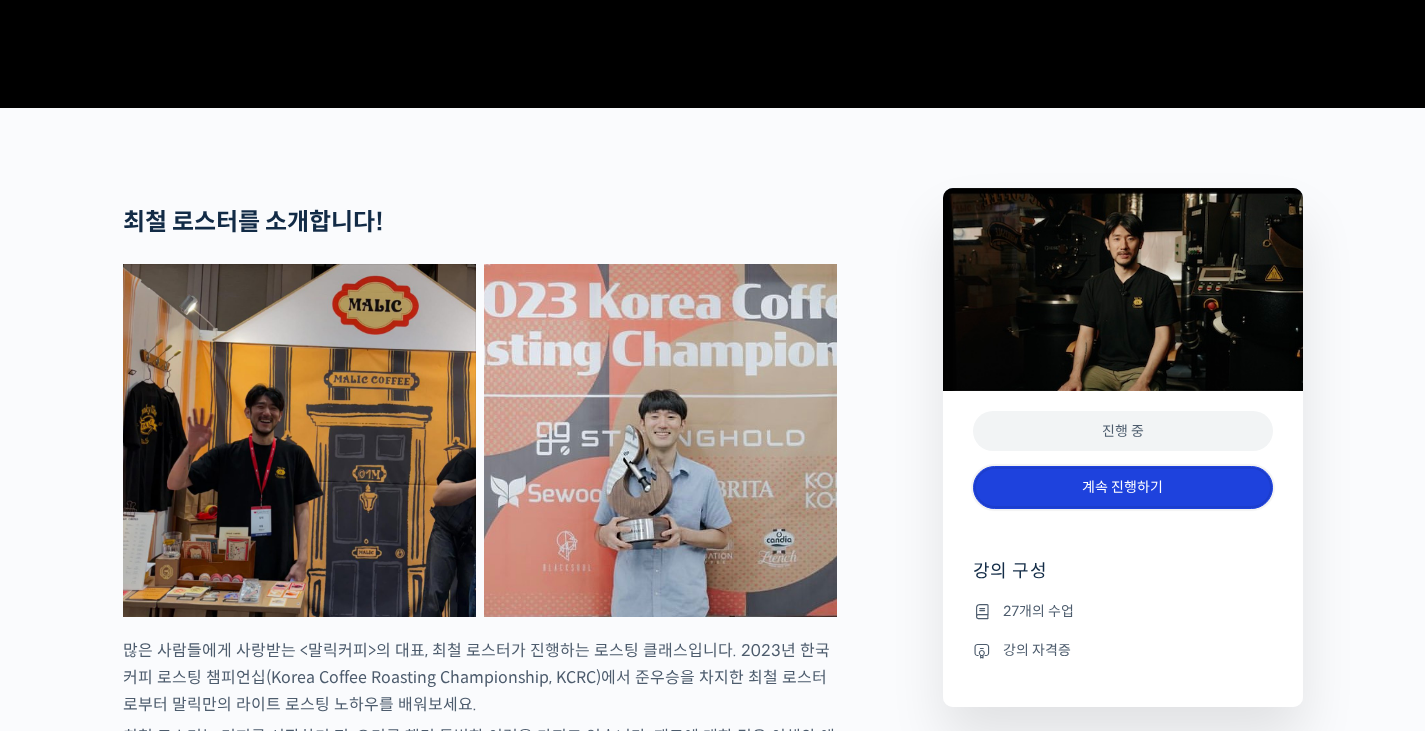 click on "계속 진행하기" at bounding box center [1123, 487] 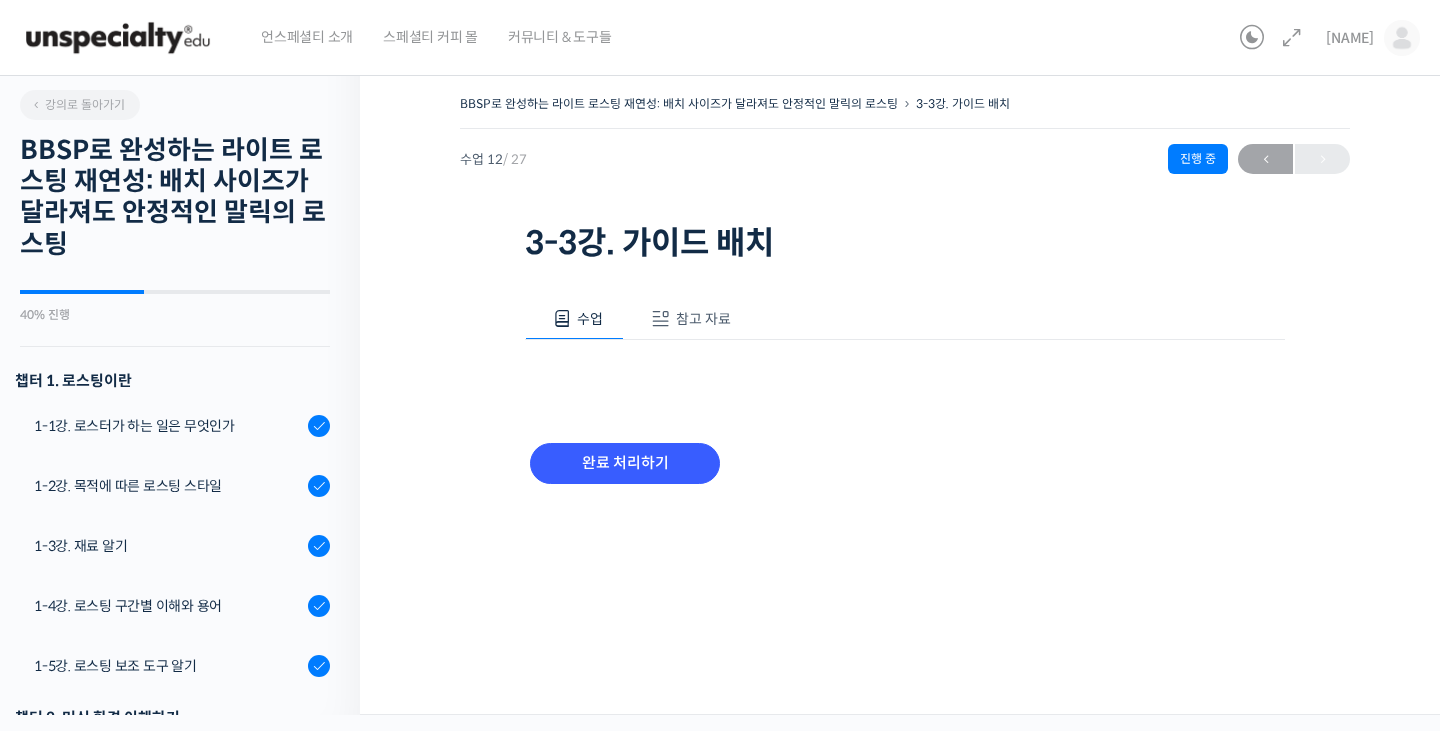 scroll, scrollTop: 0, scrollLeft: 0, axis: both 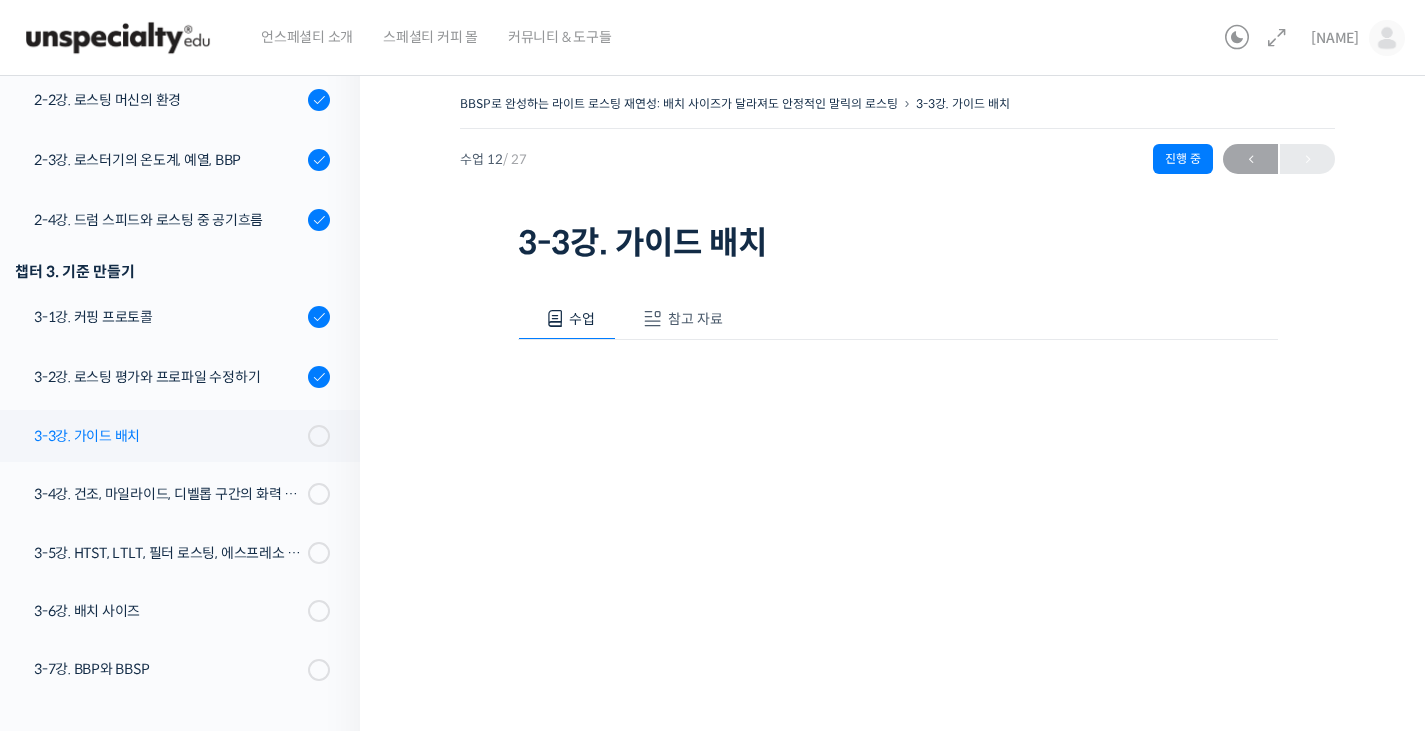 click on "3-3강. 가이드 배치" at bounding box center (168, 436) 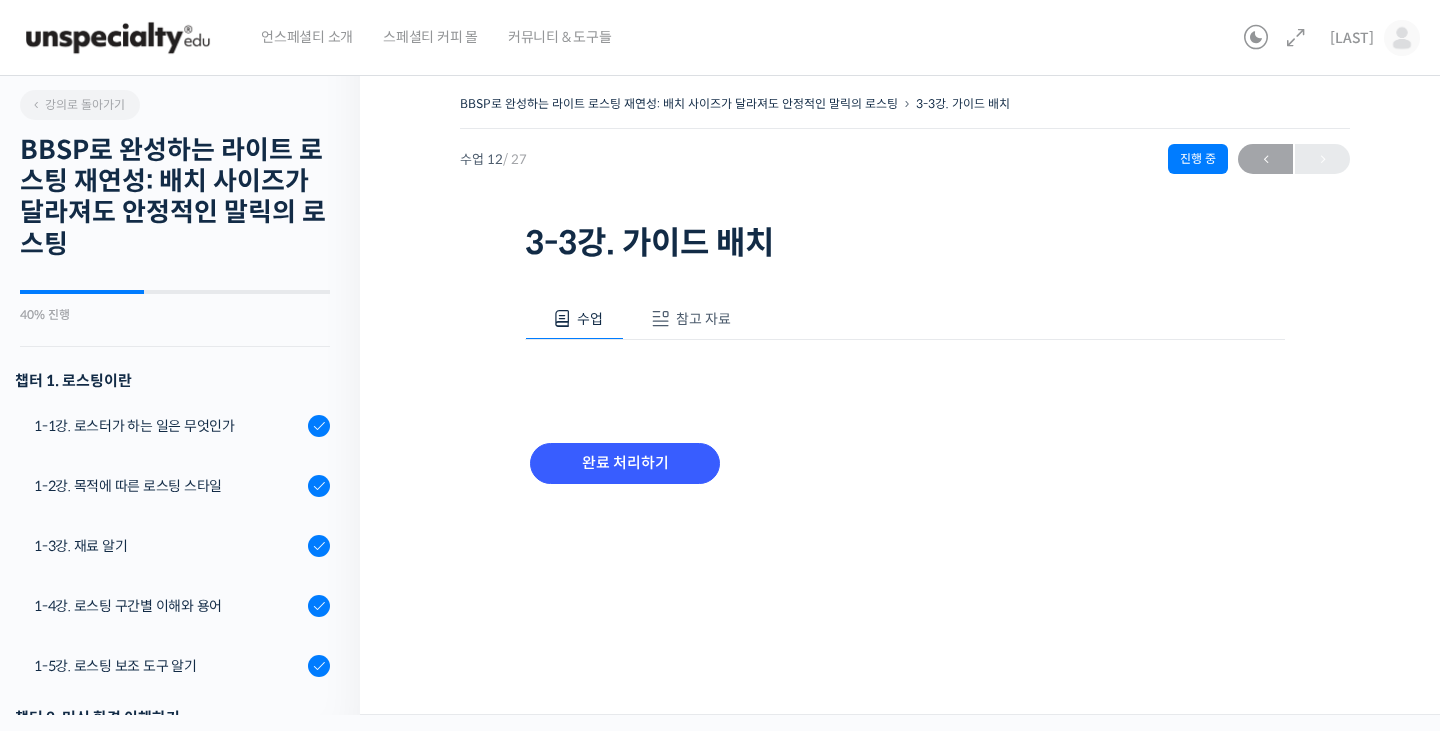 scroll, scrollTop: 0, scrollLeft: 0, axis: both 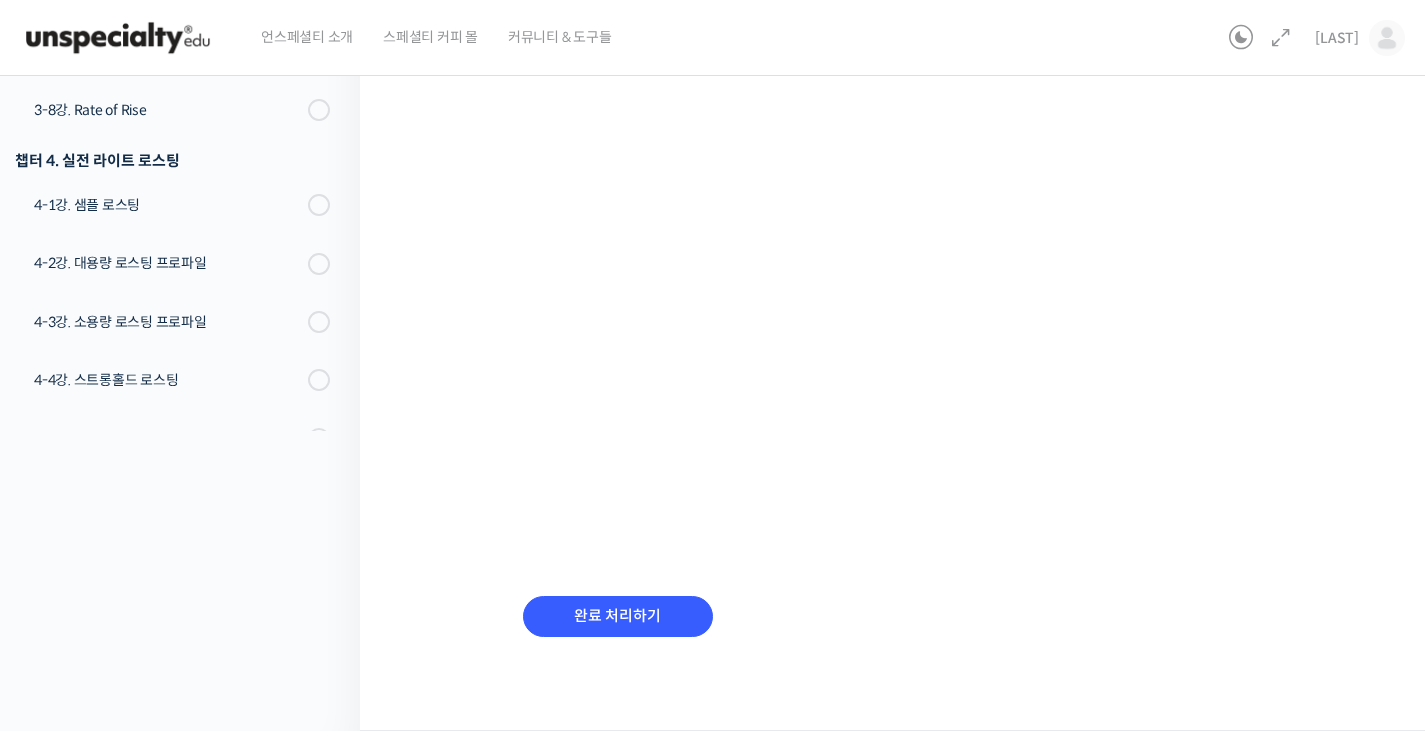 click on "완료 처리하기" at bounding box center (618, 632) 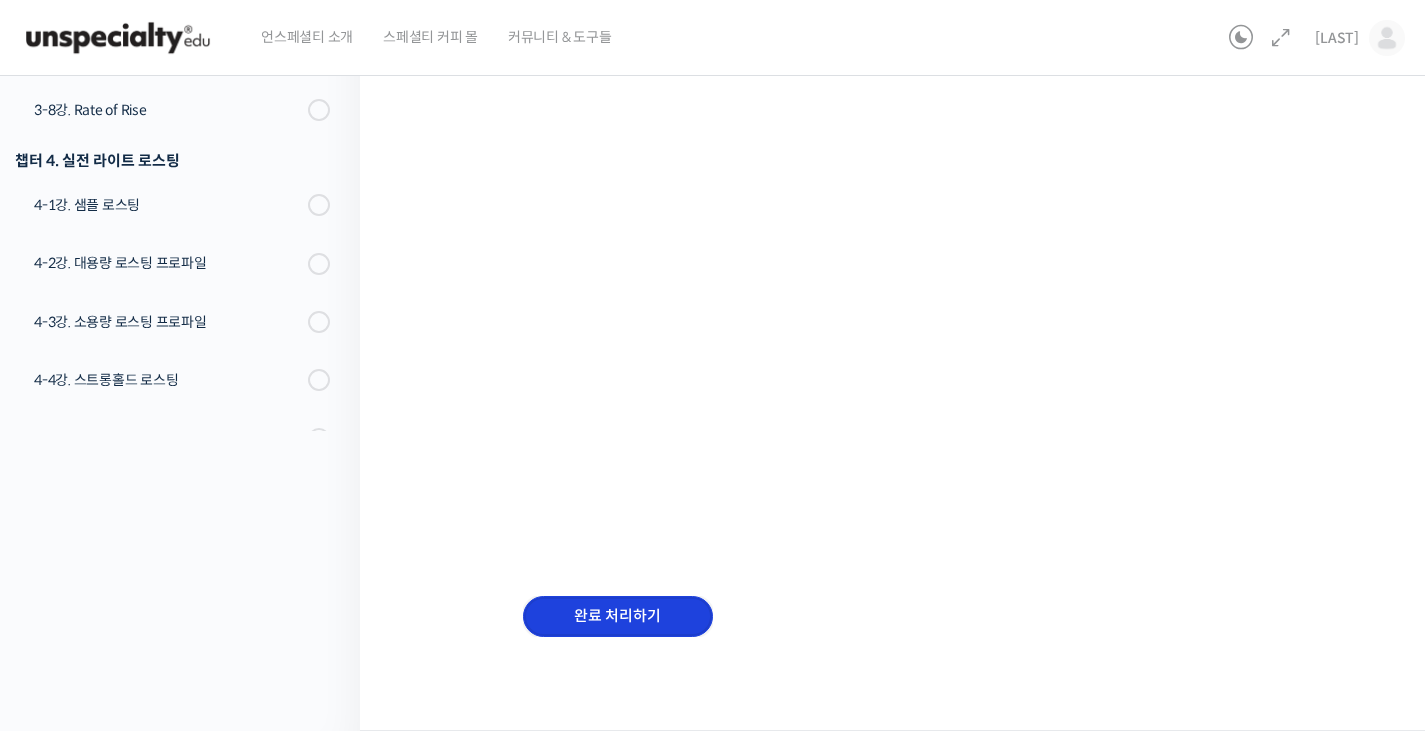 click on "완료 처리하기" at bounding box center [618, 616] 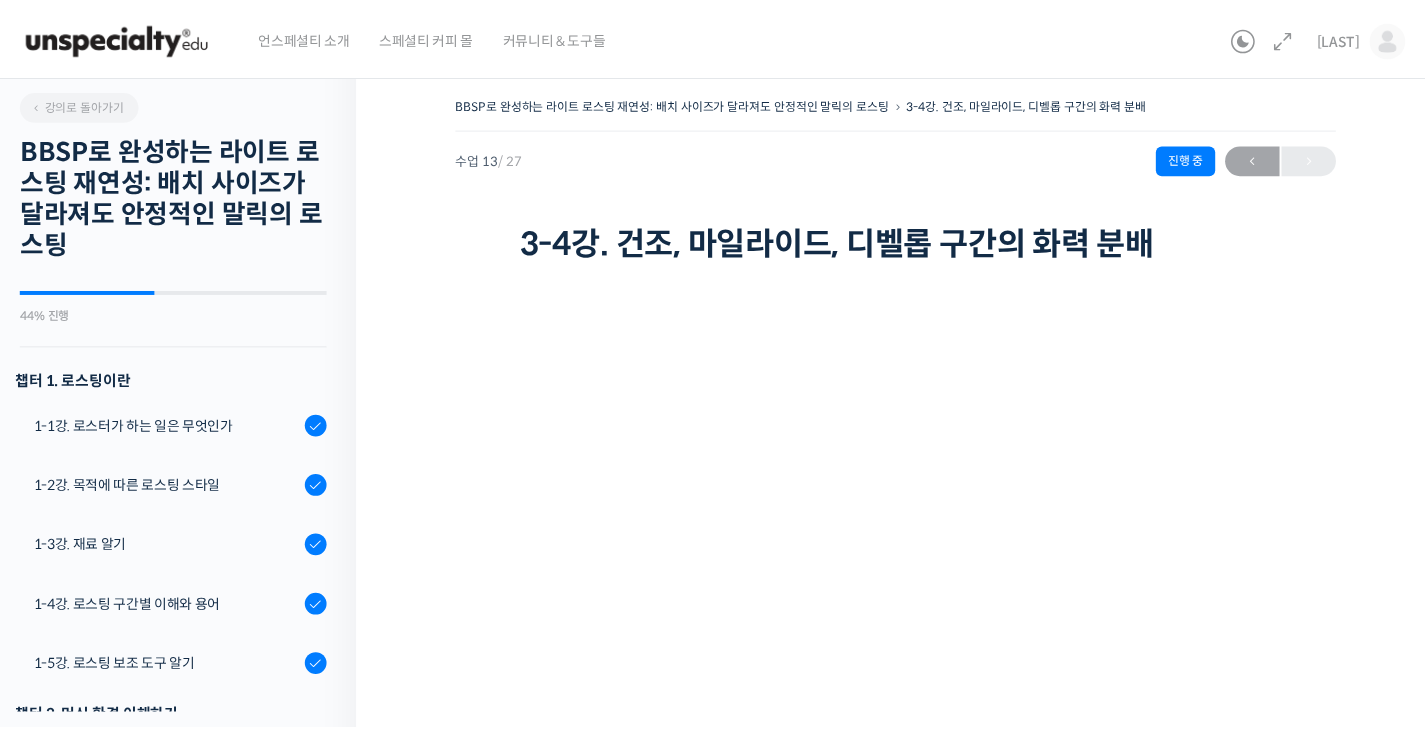 scroll, scrollTop: 0, scrollLeft: 0, axis: both 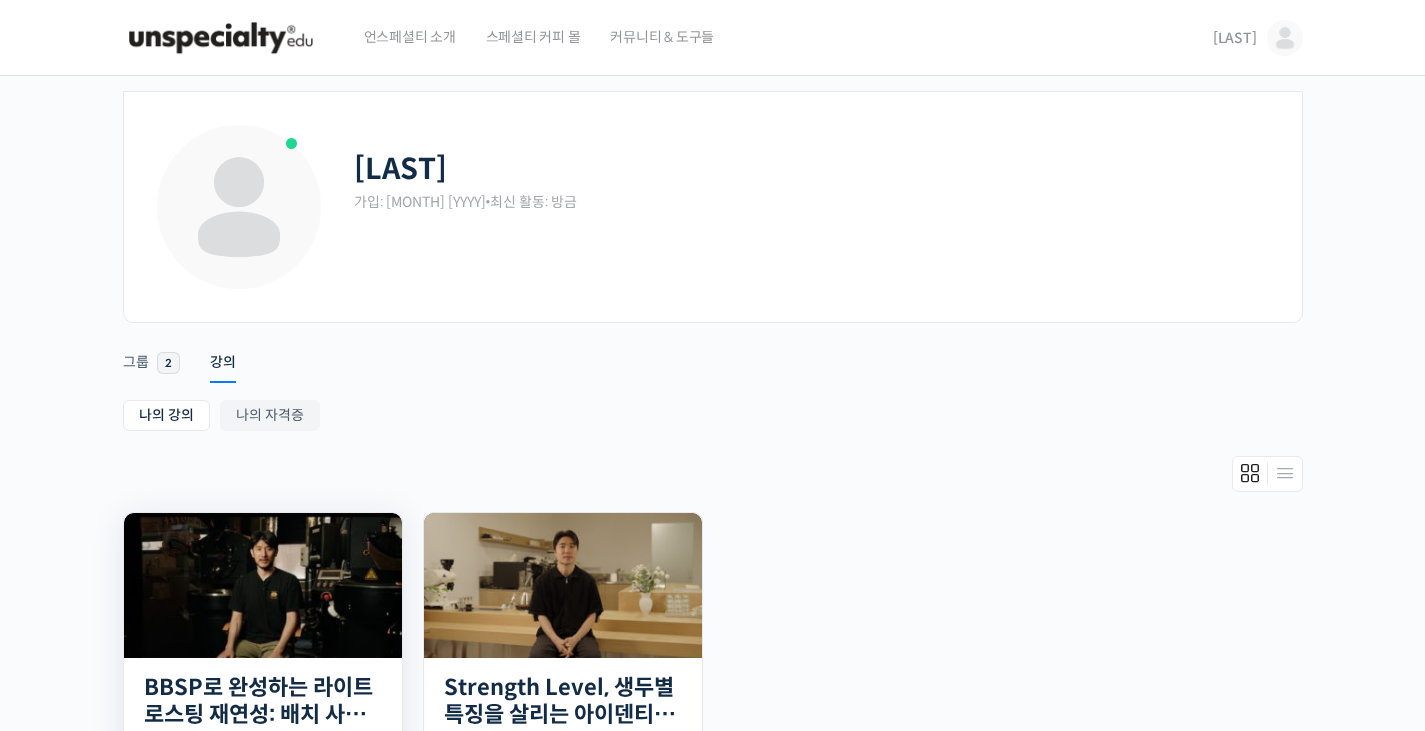 click at bounding box center [263, 585] 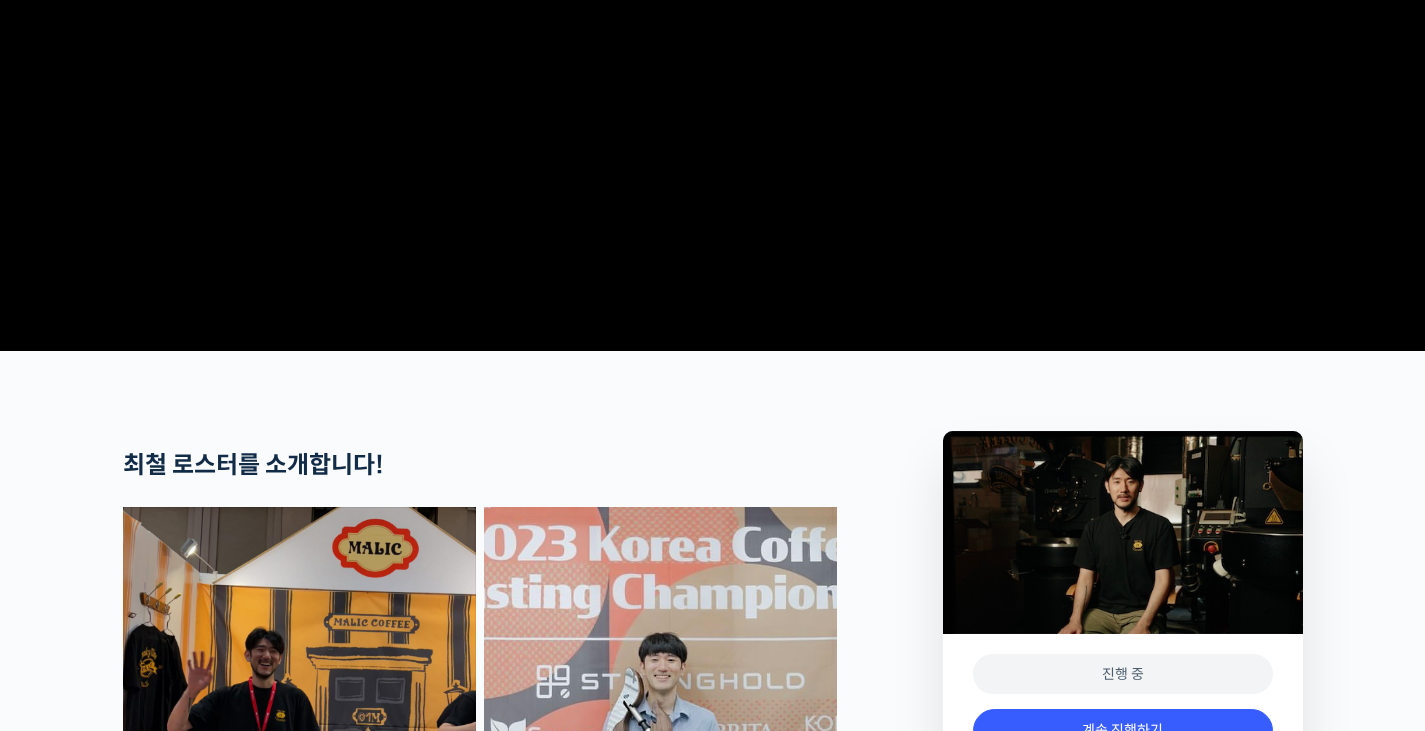 scroll, scrollTop: 666, scrollLeft: 0, axis: vertical 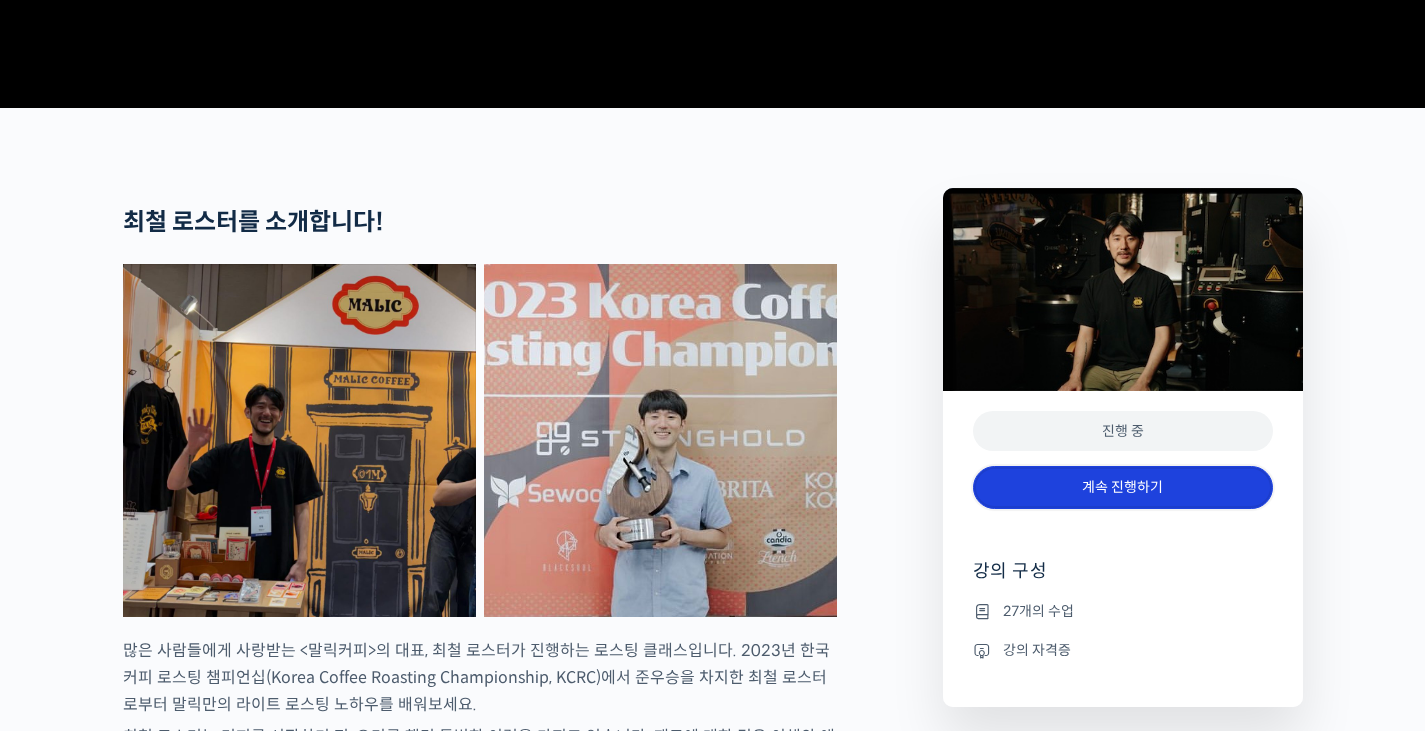 click on "계속 진행하기" at bounding box center (1123, 487) 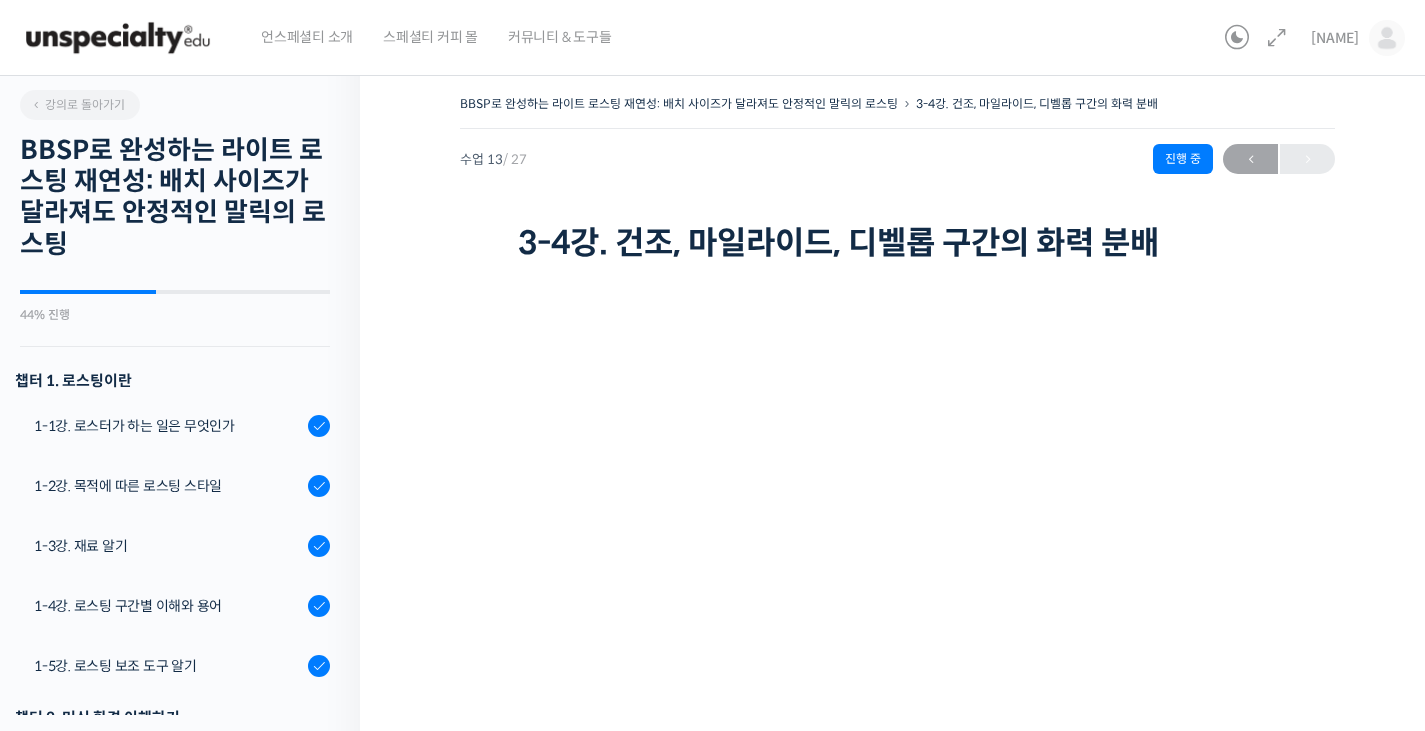 scroll, scrollTop: 0, scrollLeft: 0, axis: both 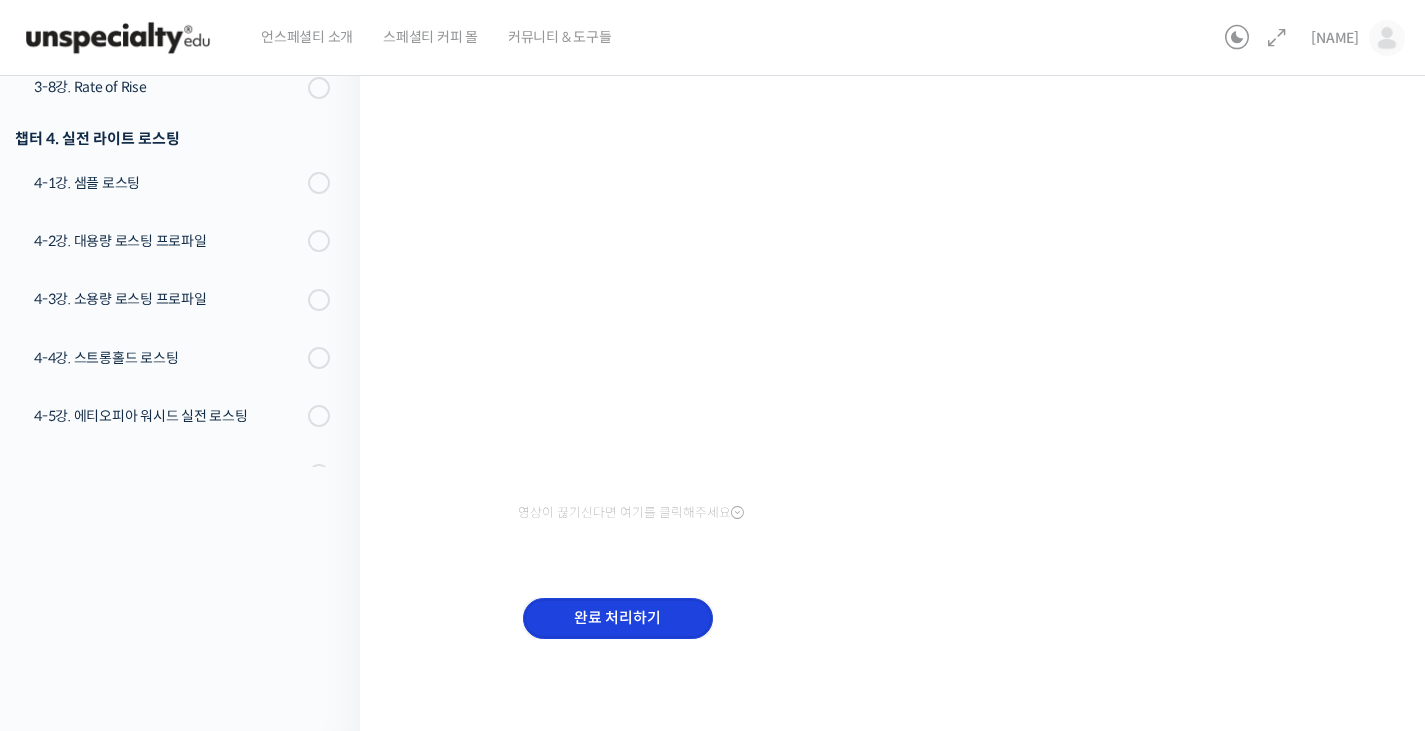 click on "완료 처리하기" at bounding box center [618, 618] 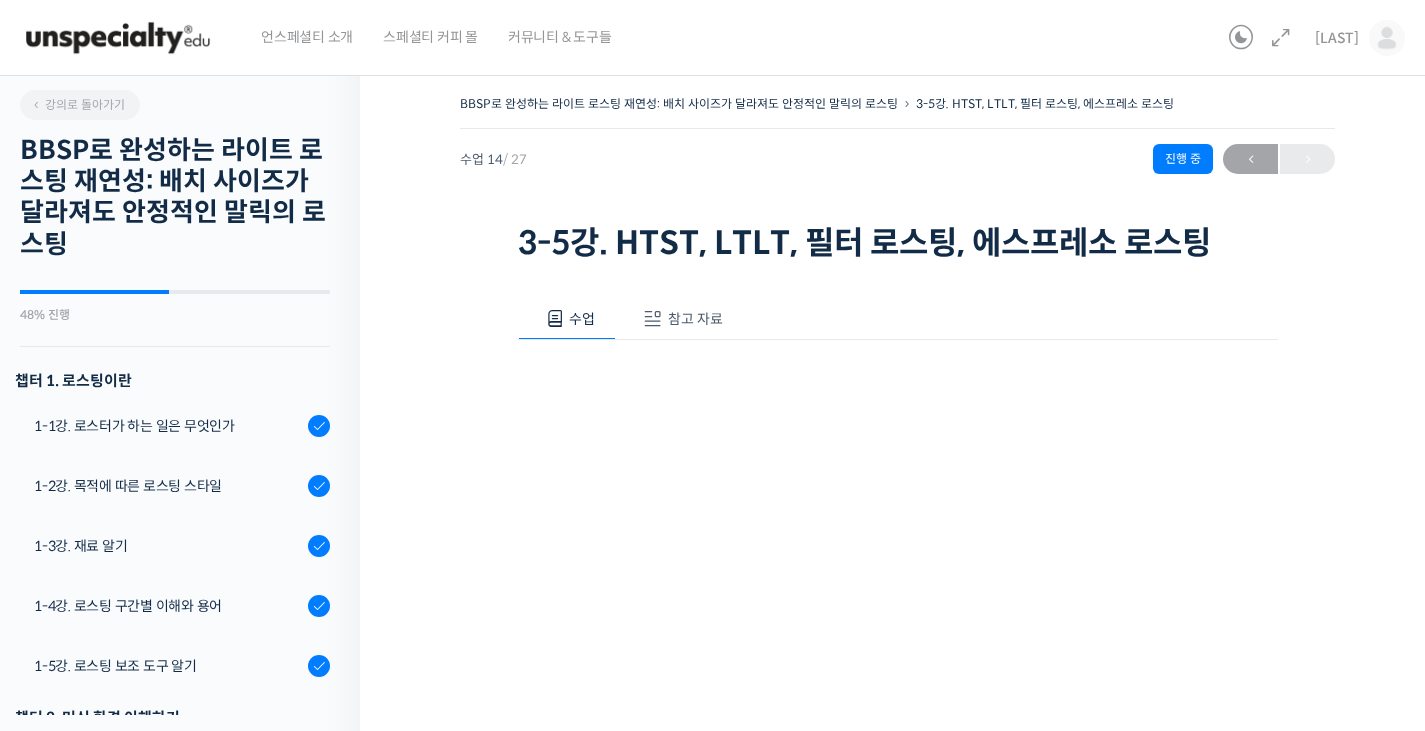 scroll, scrollTop: 0, scrollLeft: 0, axis: both 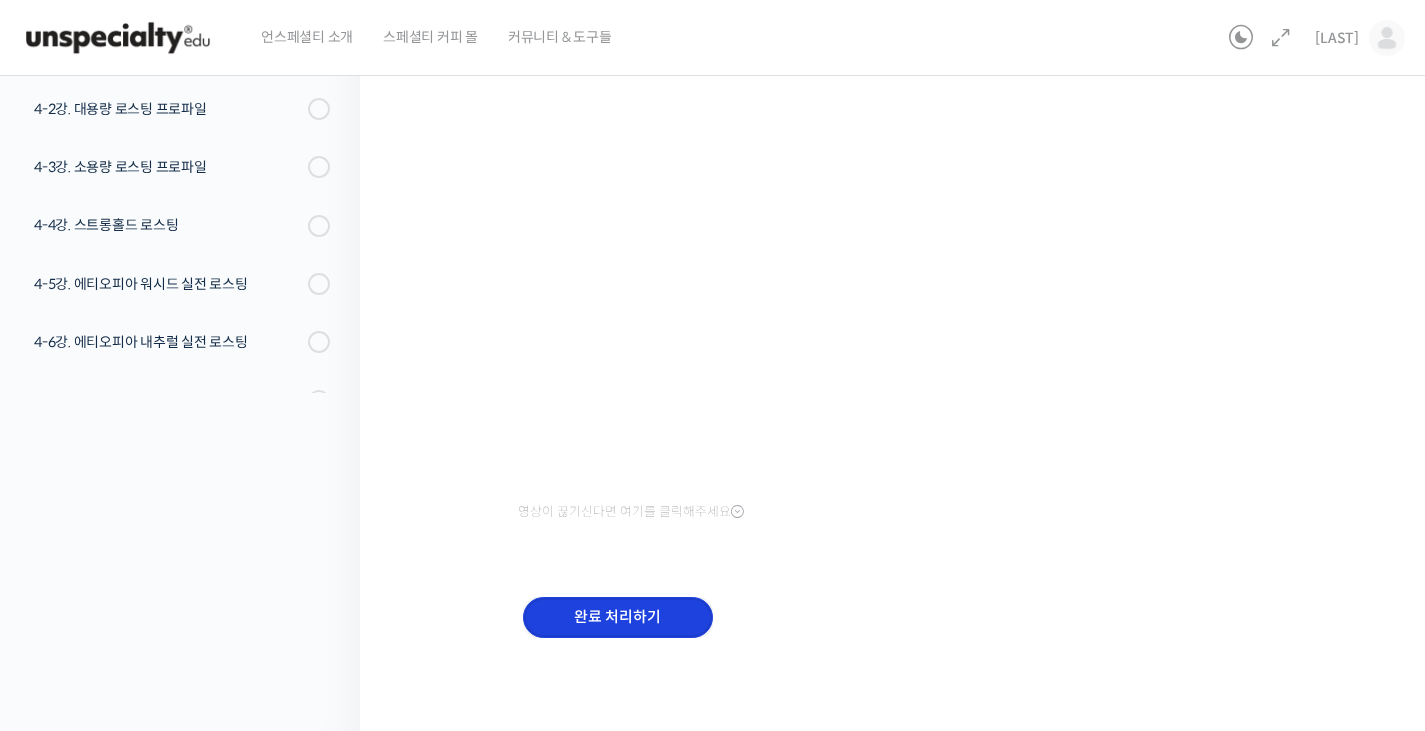 click on "완료 처리하기" at bounding box center [618, 617] 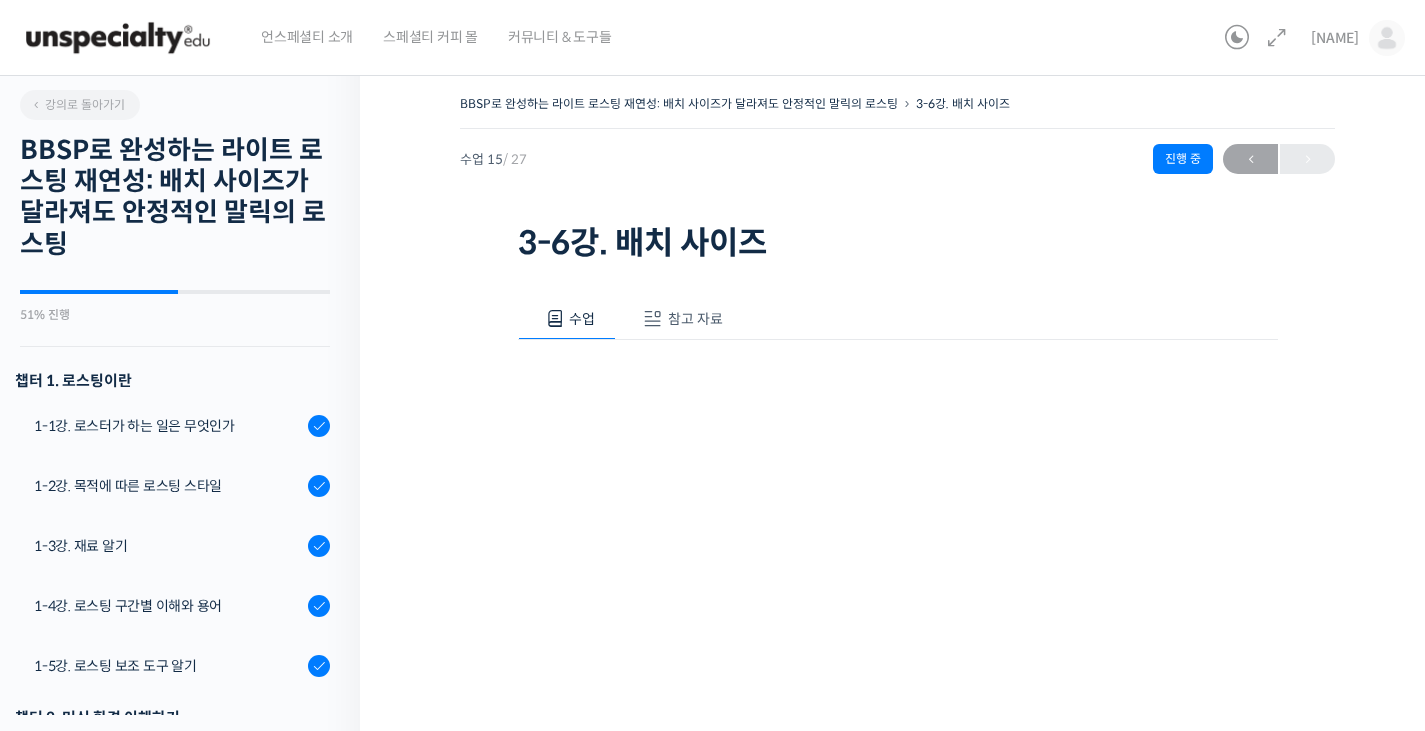 scroll, scrollTop: 0, scrollLeft: 0, axis: both 